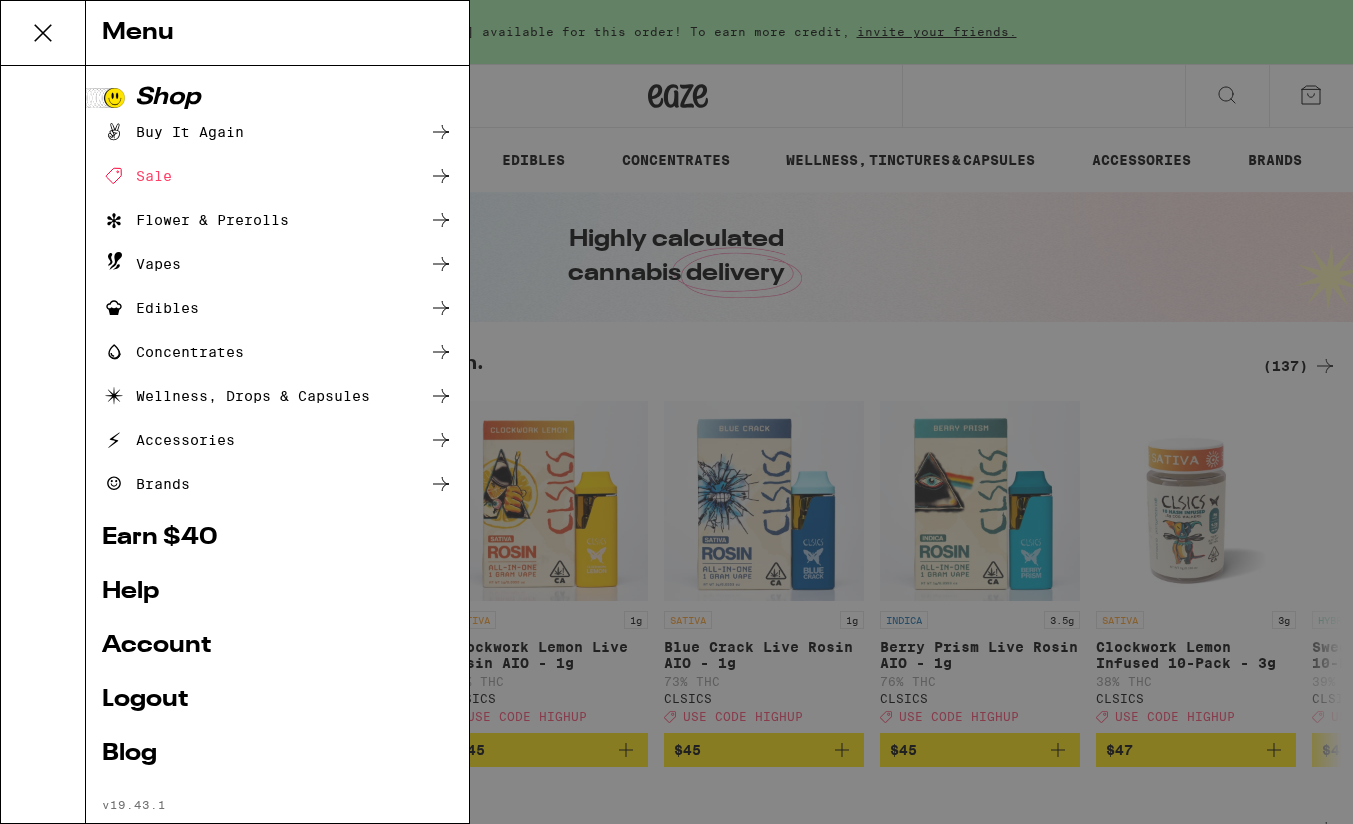 scroll, scrollTop: 0, scrollLeft: 0, axis: both 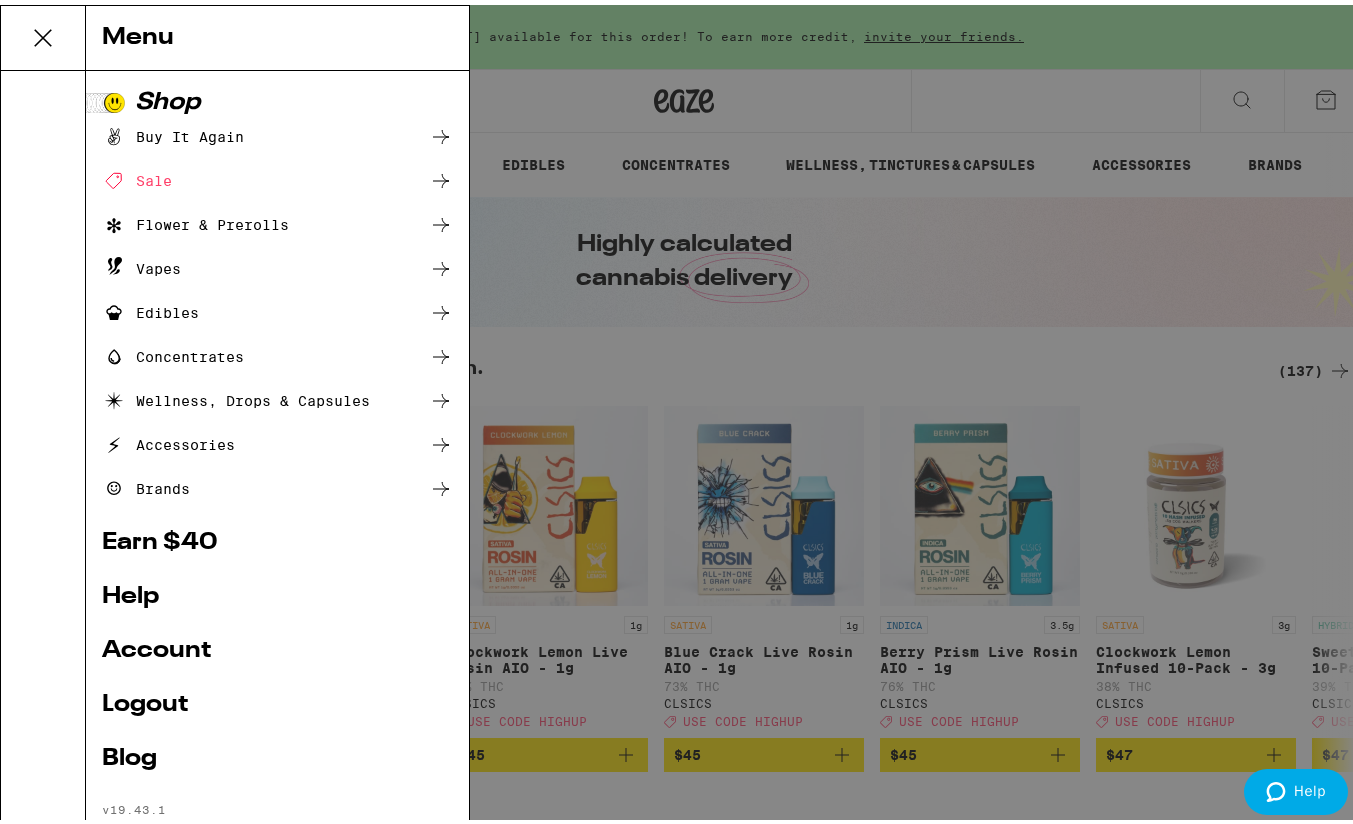 click on "Account" at bounding box center [277, 646] 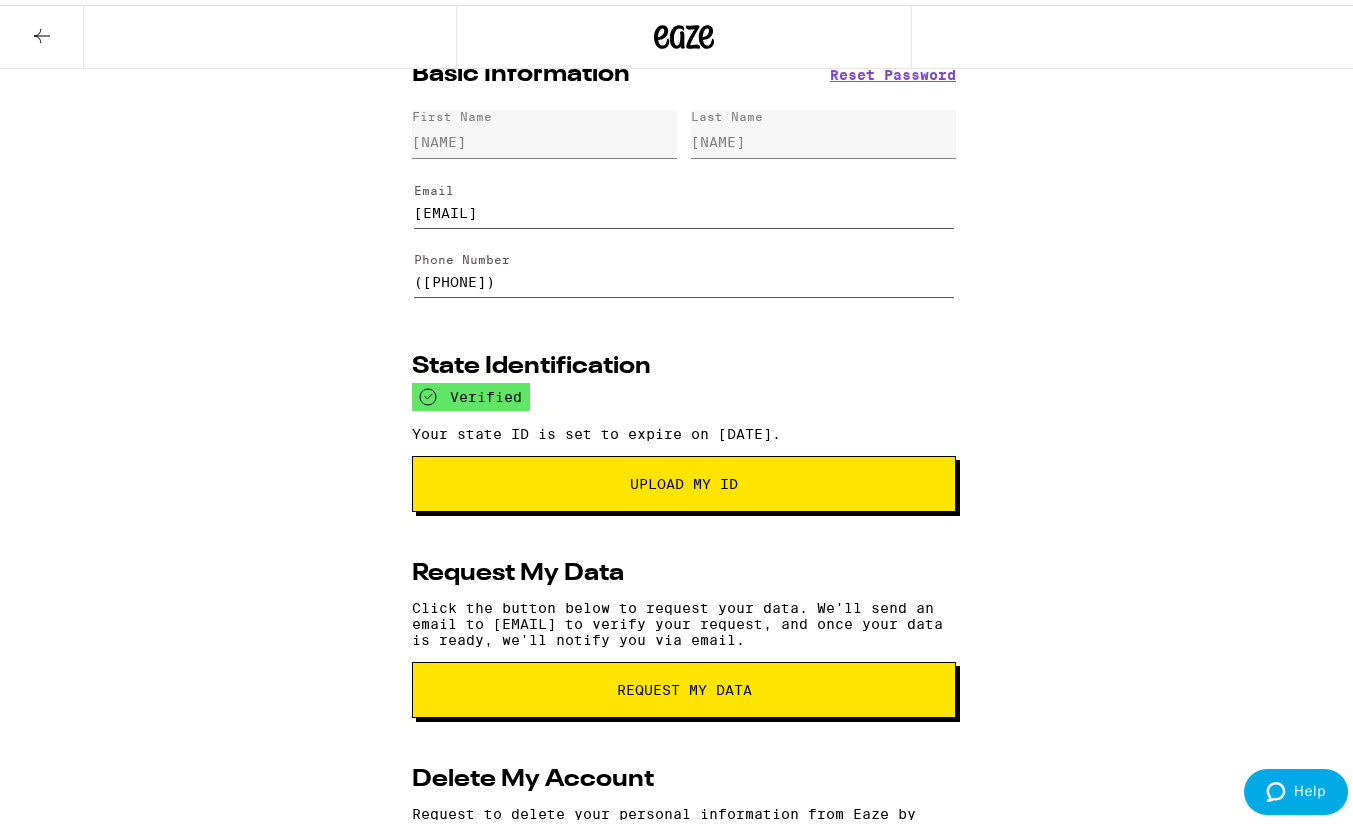 scroll, scrollTop: 0, scrollLeft: 0, axis: both 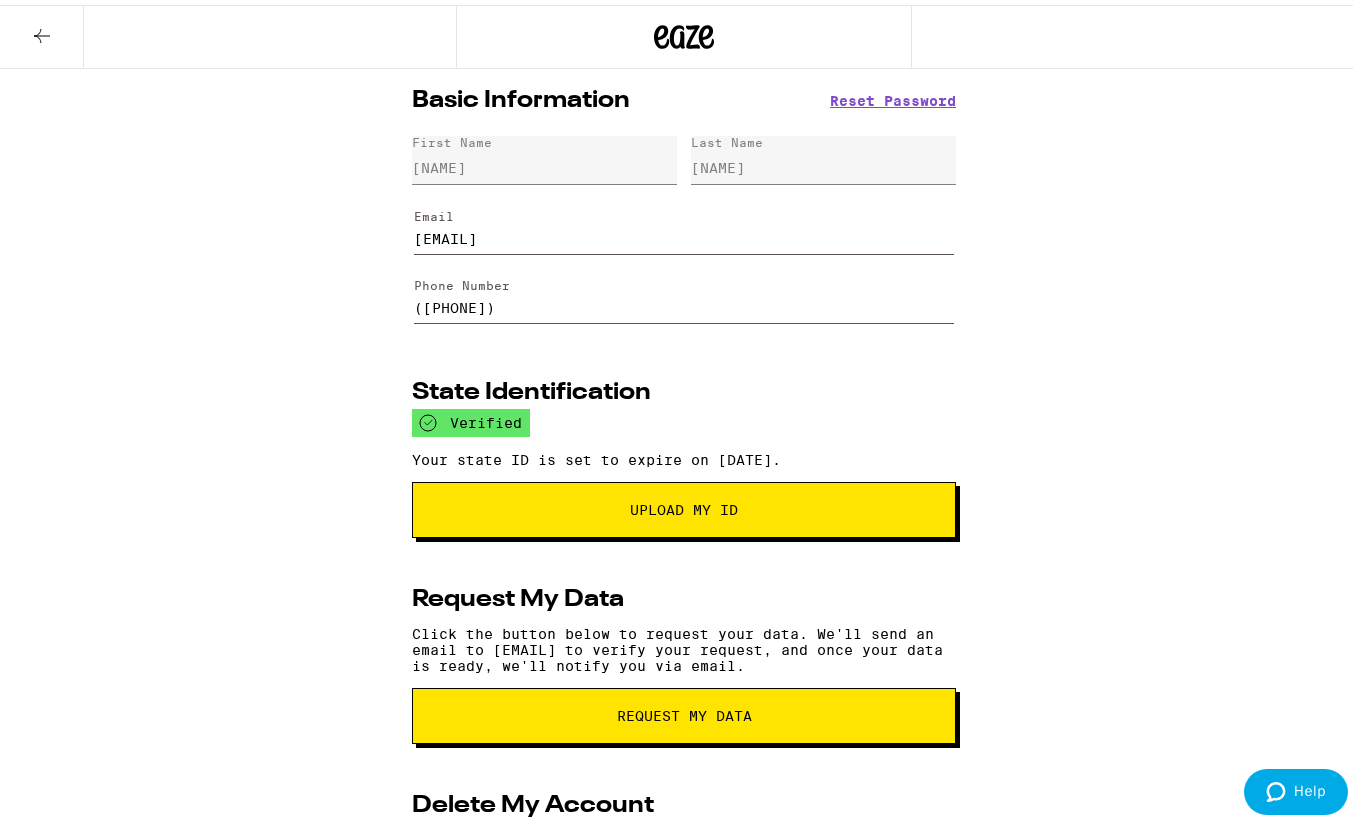 click at bounding box center (42, 32) 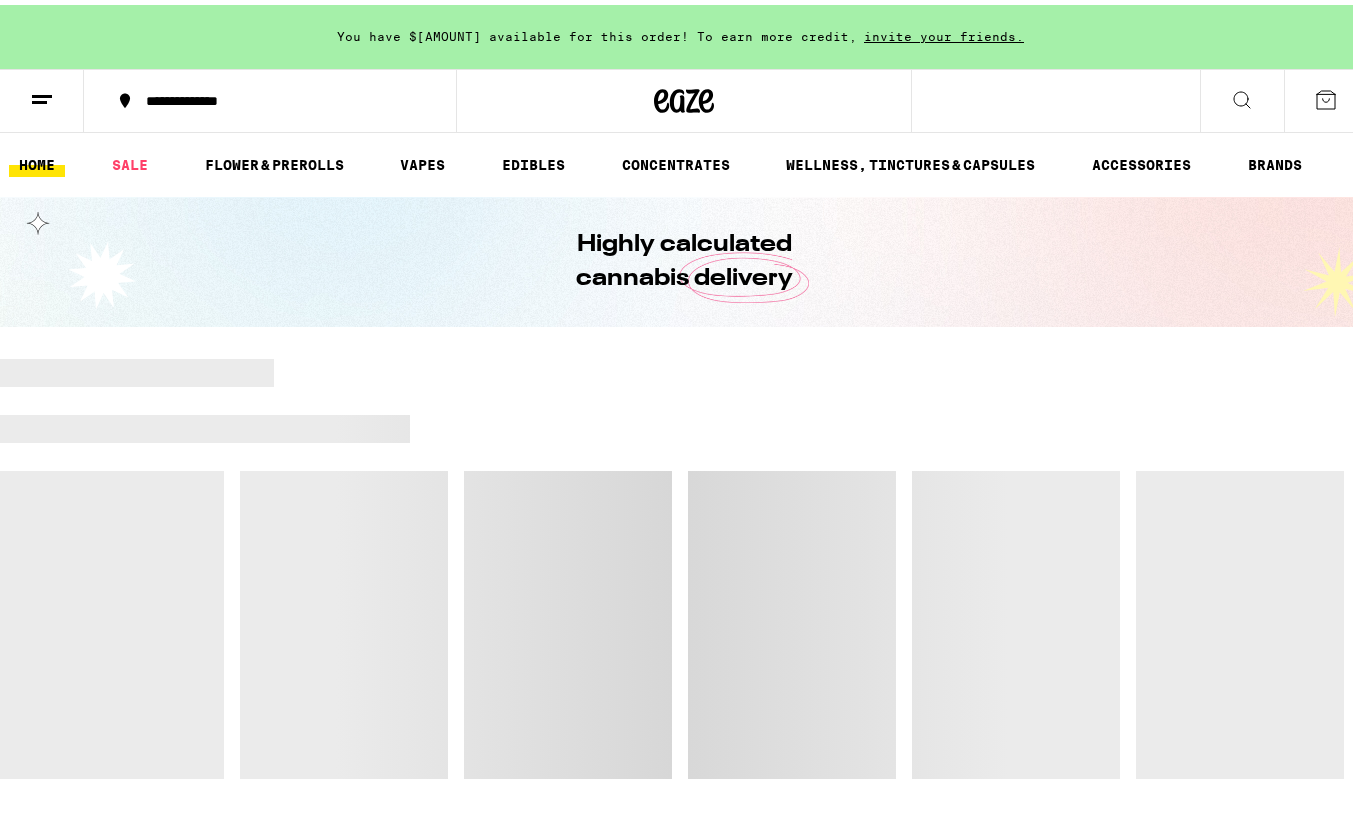 click at bounding box center (42, 96) 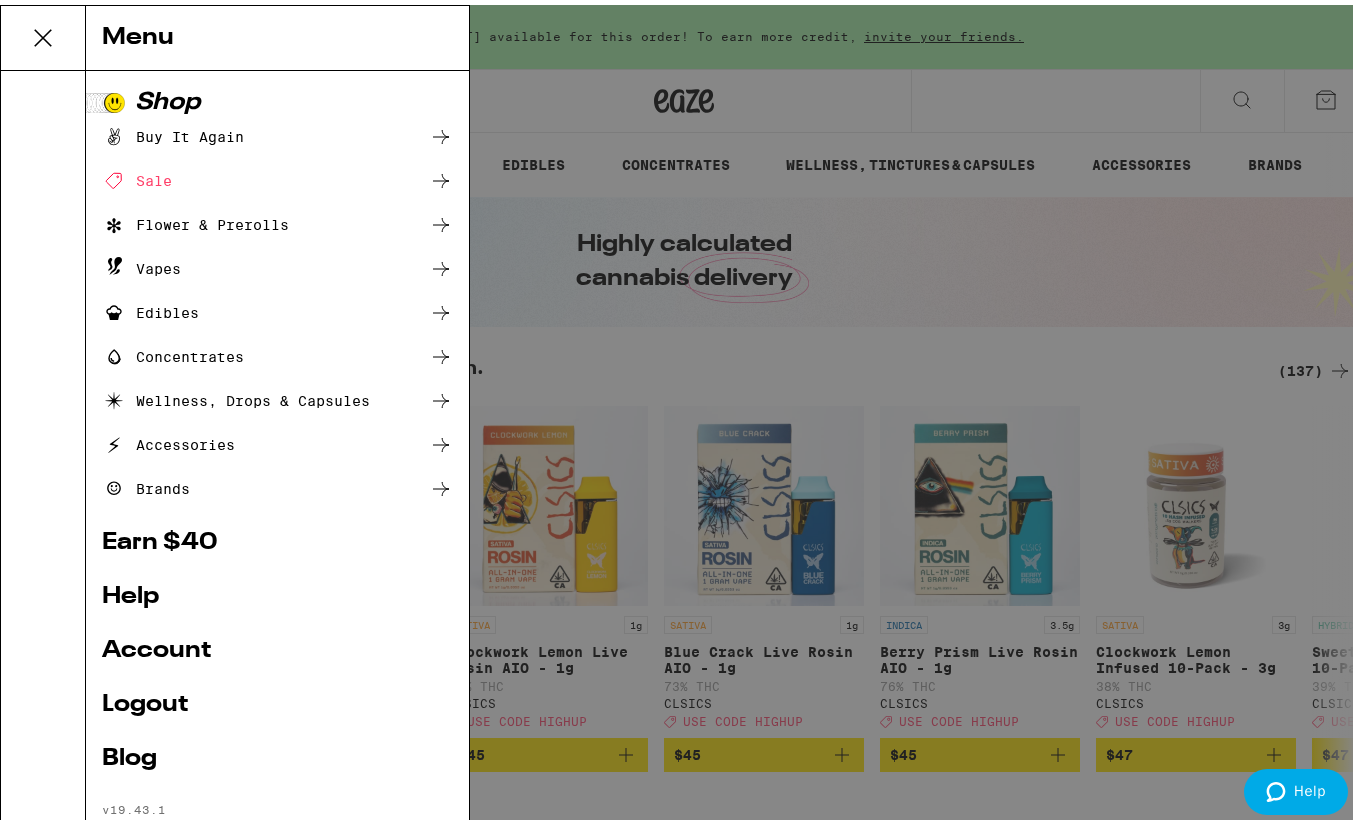 click on "Menu Shop Buy It Again Sale Flower & Prerolls Vapes Edibles Concentrates Wellness, Drops & Capsules Accessories Brands Earn $[AMOUNT] Help Account Logout Blog v 19.43.1" at bounding box center [684, 412] 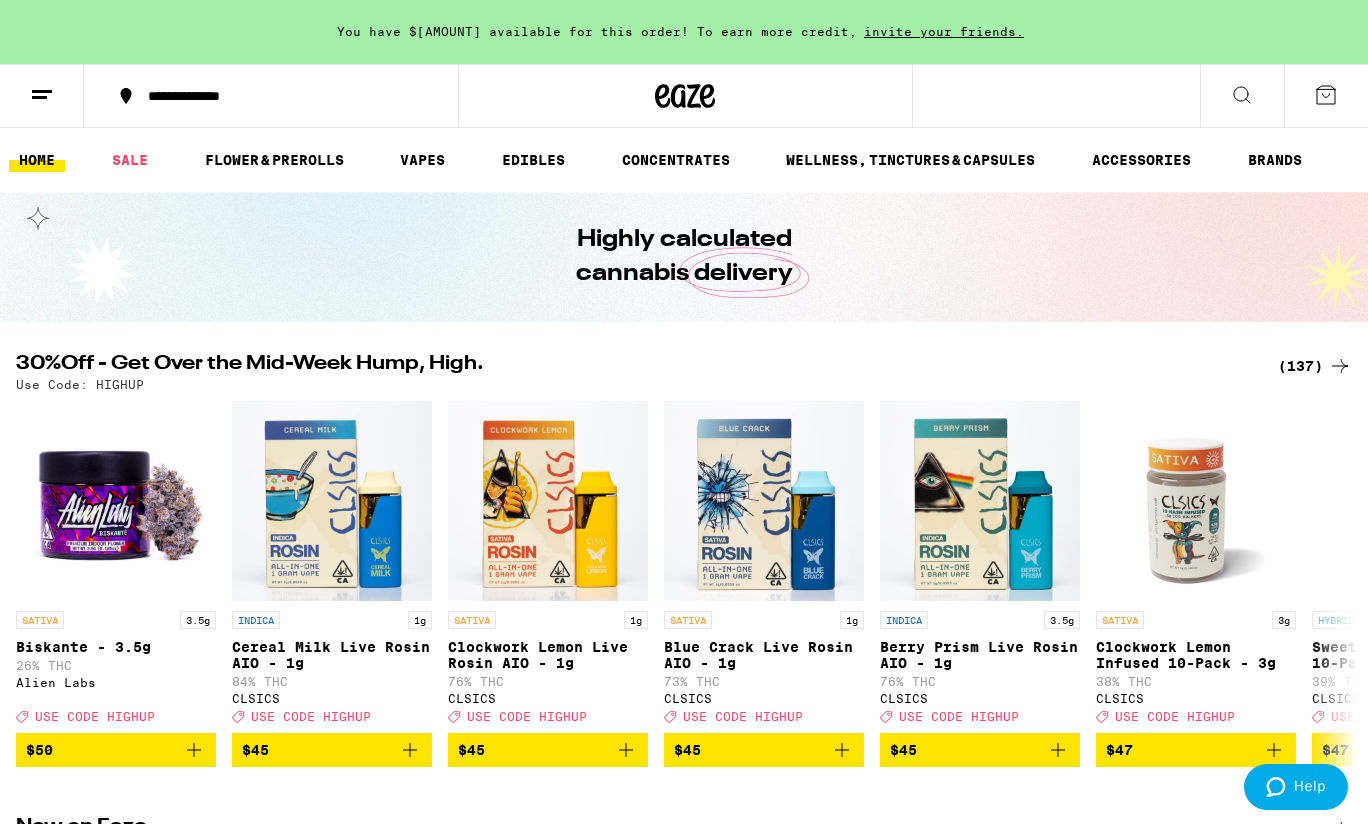 click on "Menu Shop Buy It Again Sale Flower & Prerolls Vapes Edibles Concentrates Wellness, Drops & Capsules Accessories Brands Earn $[AMOUNT] Help Account Logout Blog v 19.43.1" at bounding box center [684, 412] 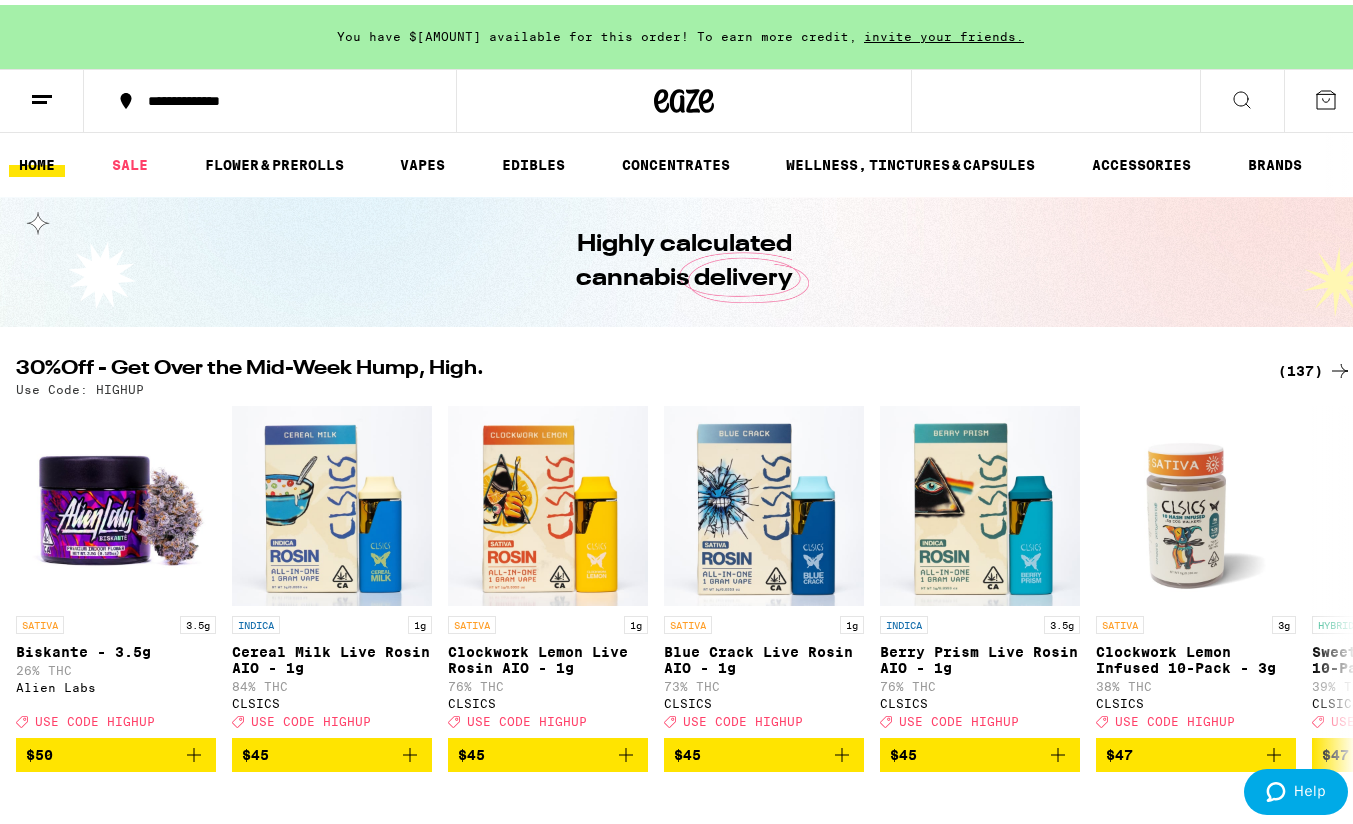 click 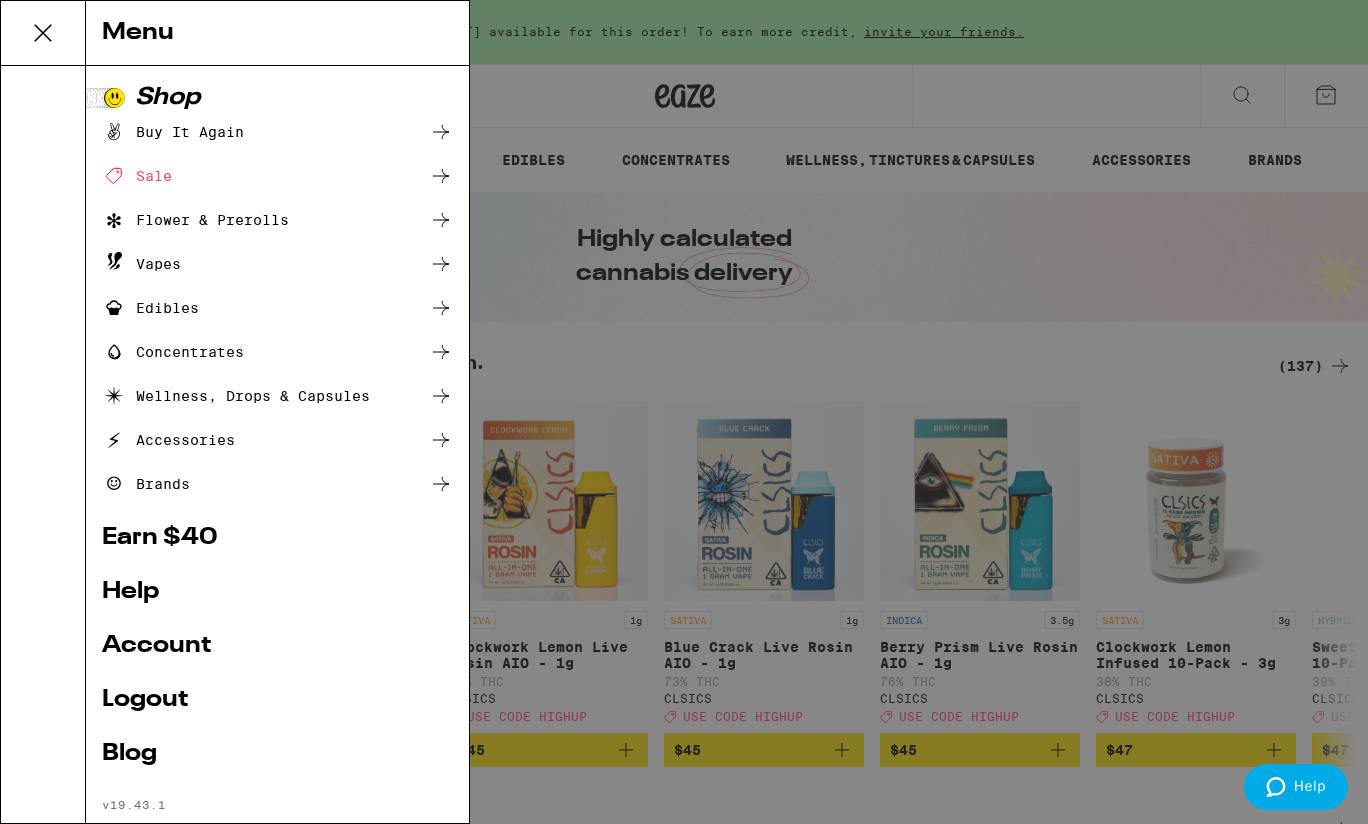 click on "Buy It Again" at bounding box center (173, 132) 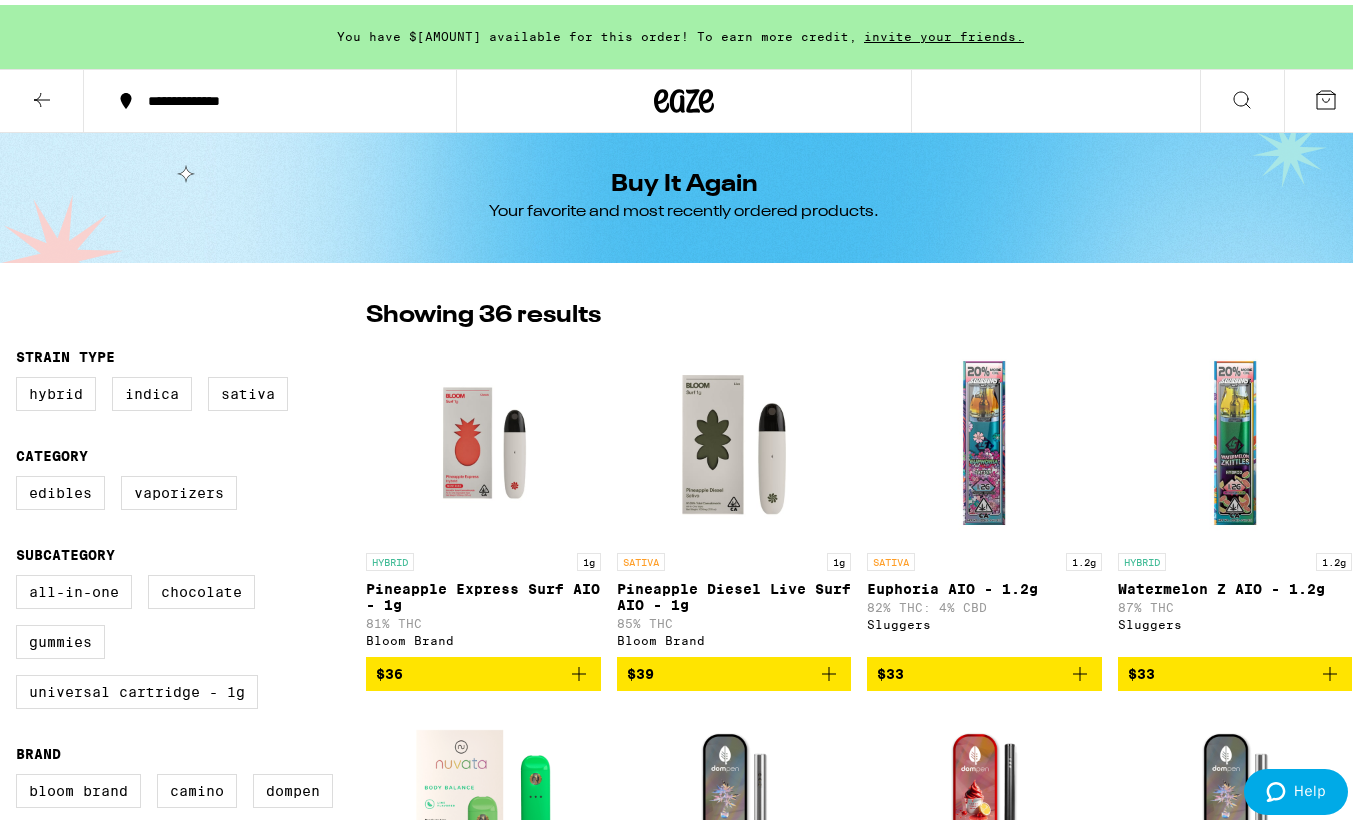 click at bounding box center (42, 96) 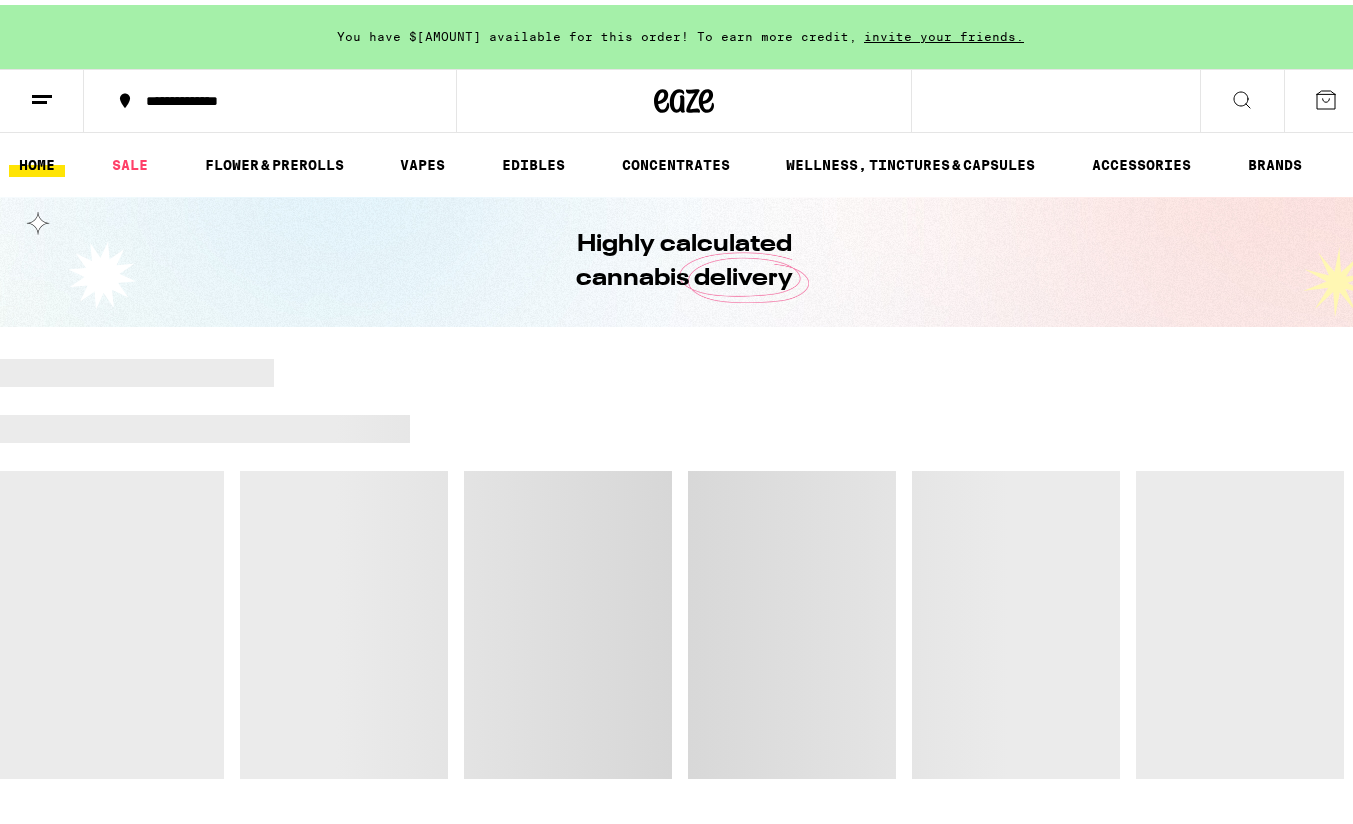 click at bounding box center (42, 96) 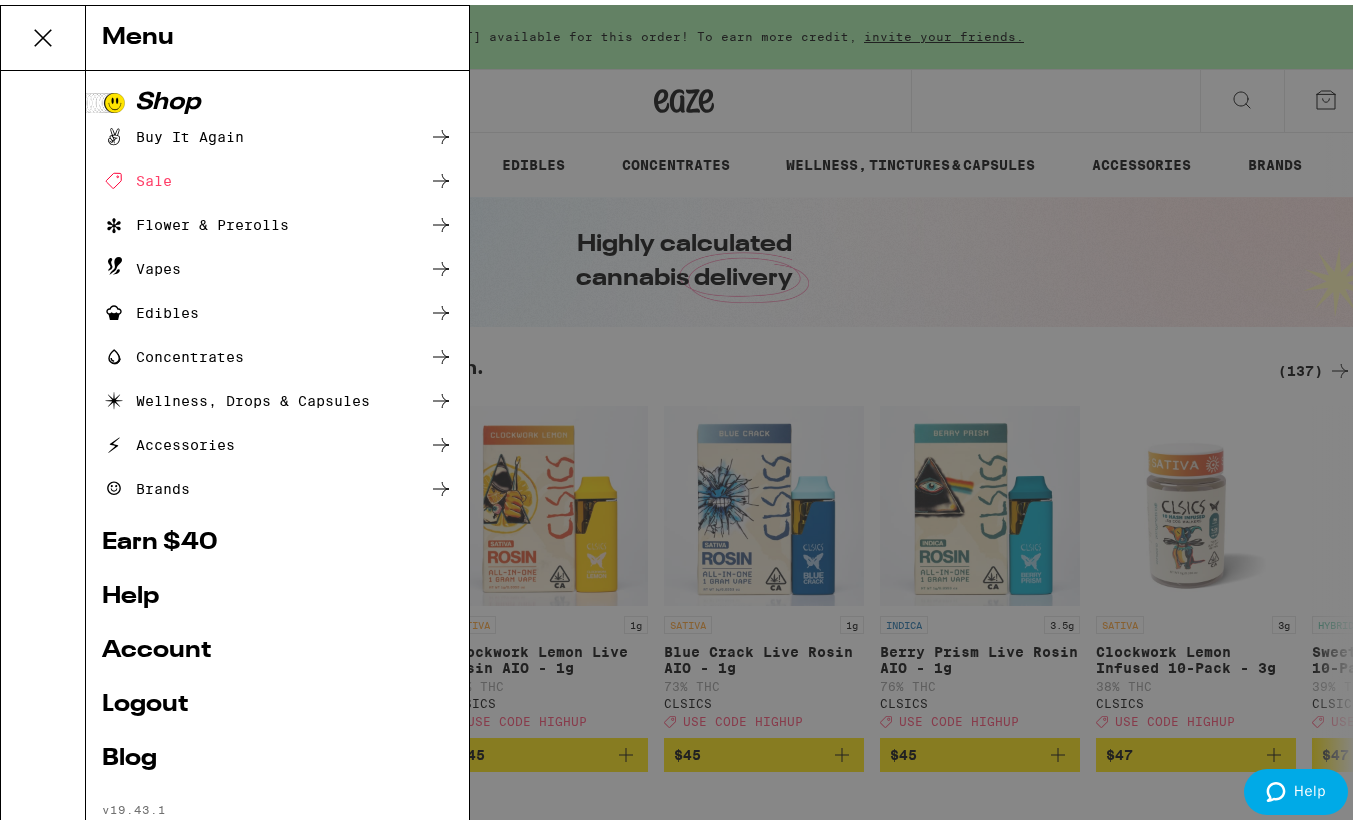 click on "Account" at bounding box center [277, 646] 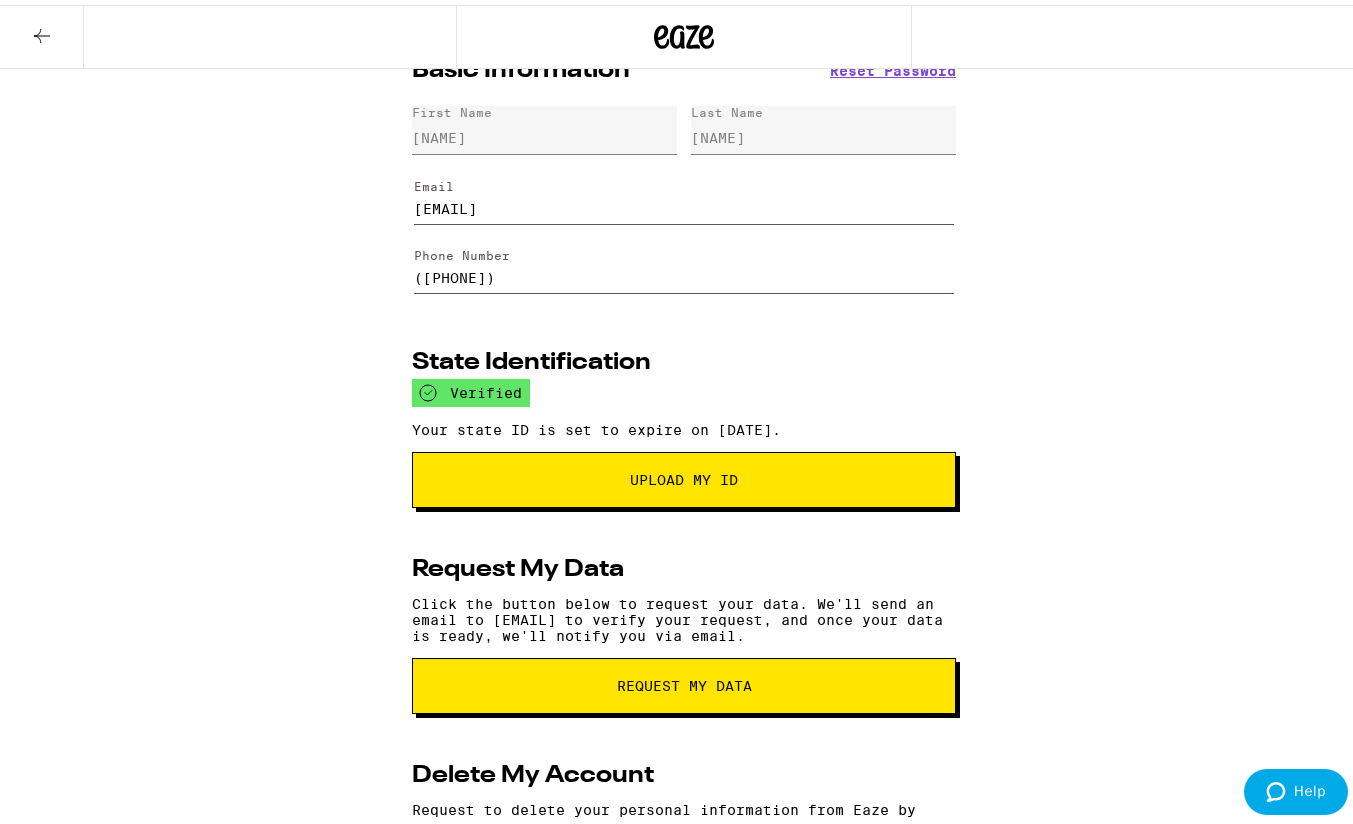 scroll, scrollTop: 0, scrollLeft: 0, axis: both 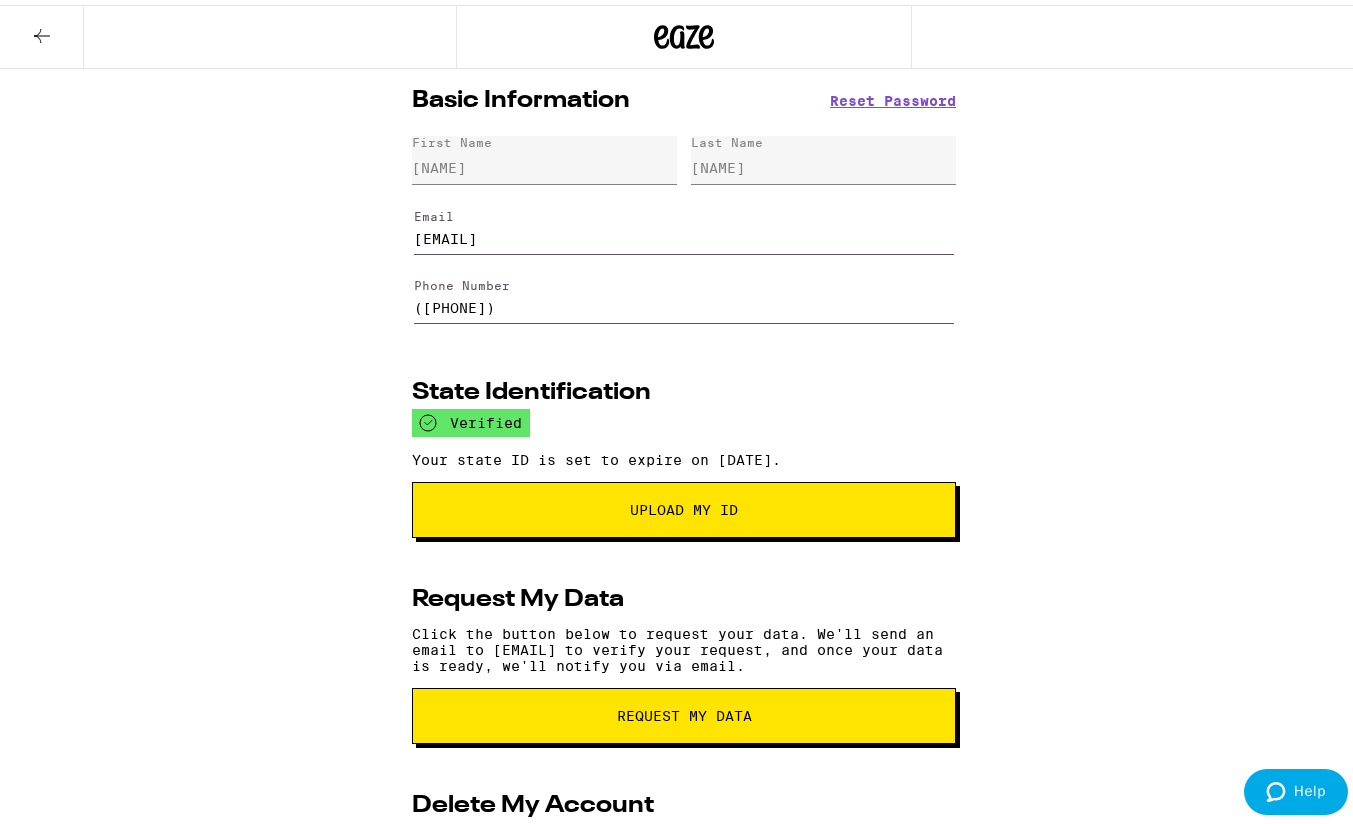 click at bounding box center [42, 32] 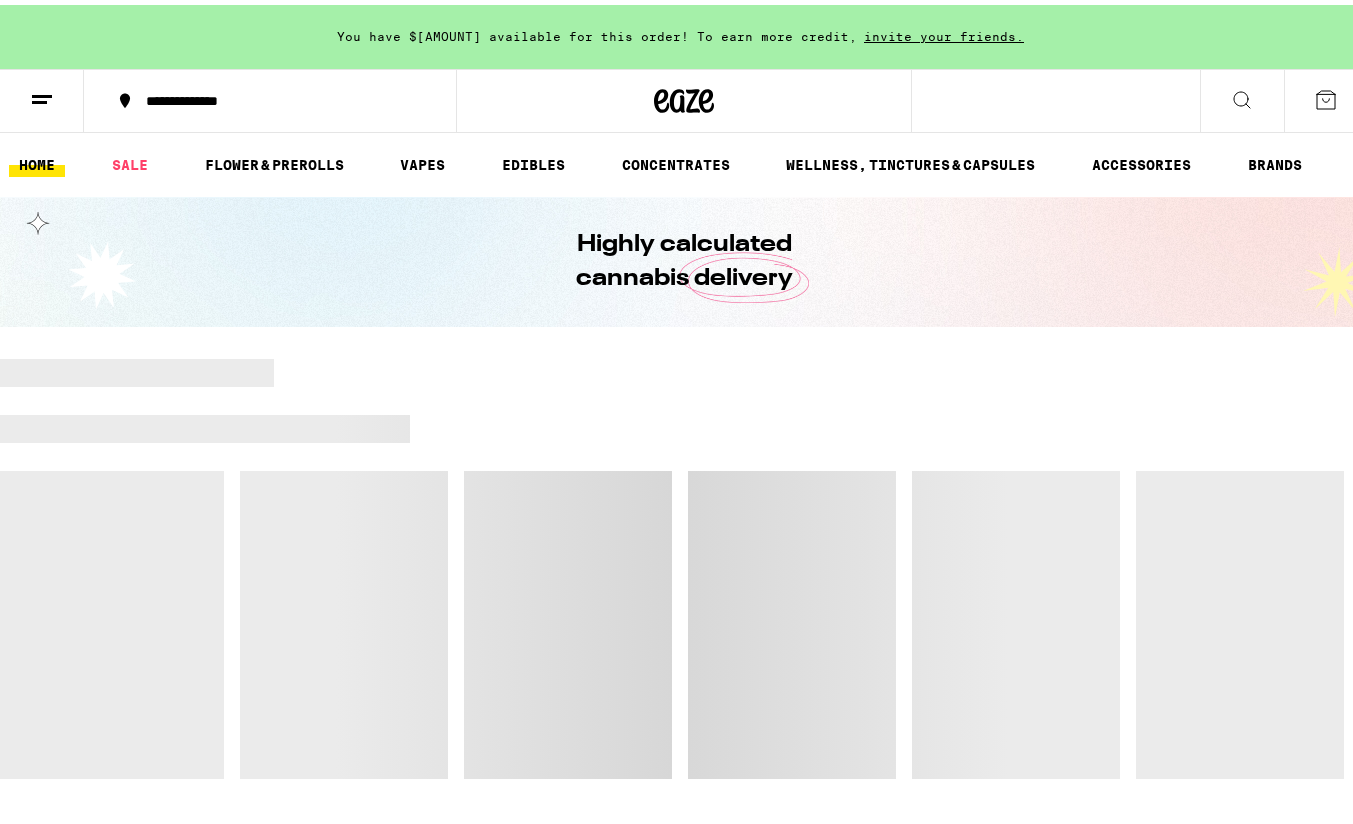 click on "You have $[AMOUNT] available for this order! To earn more credit, invite your friends." at bounding box center [684, 32] 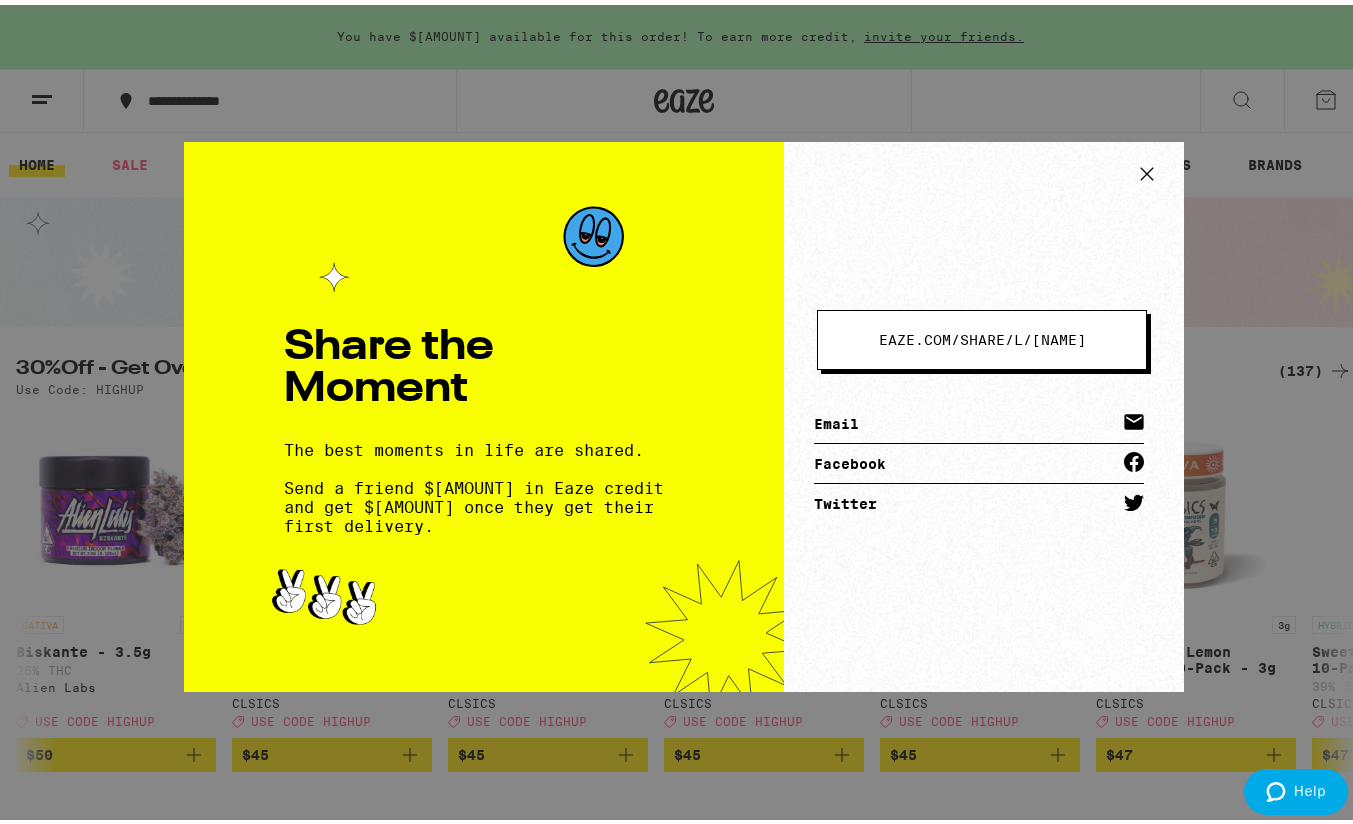 click 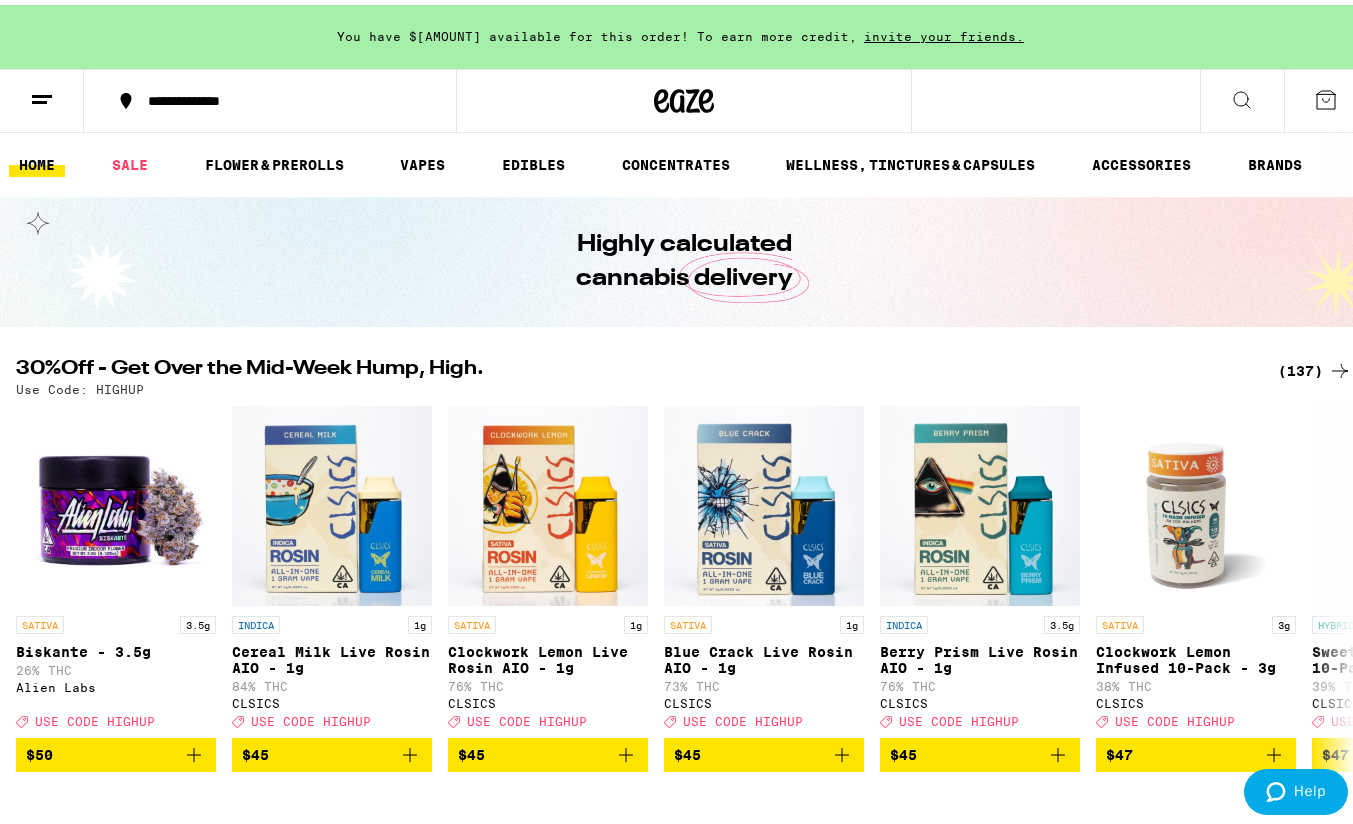 scroll, scrollTop: 0, scrollLeft: 0, axis: both 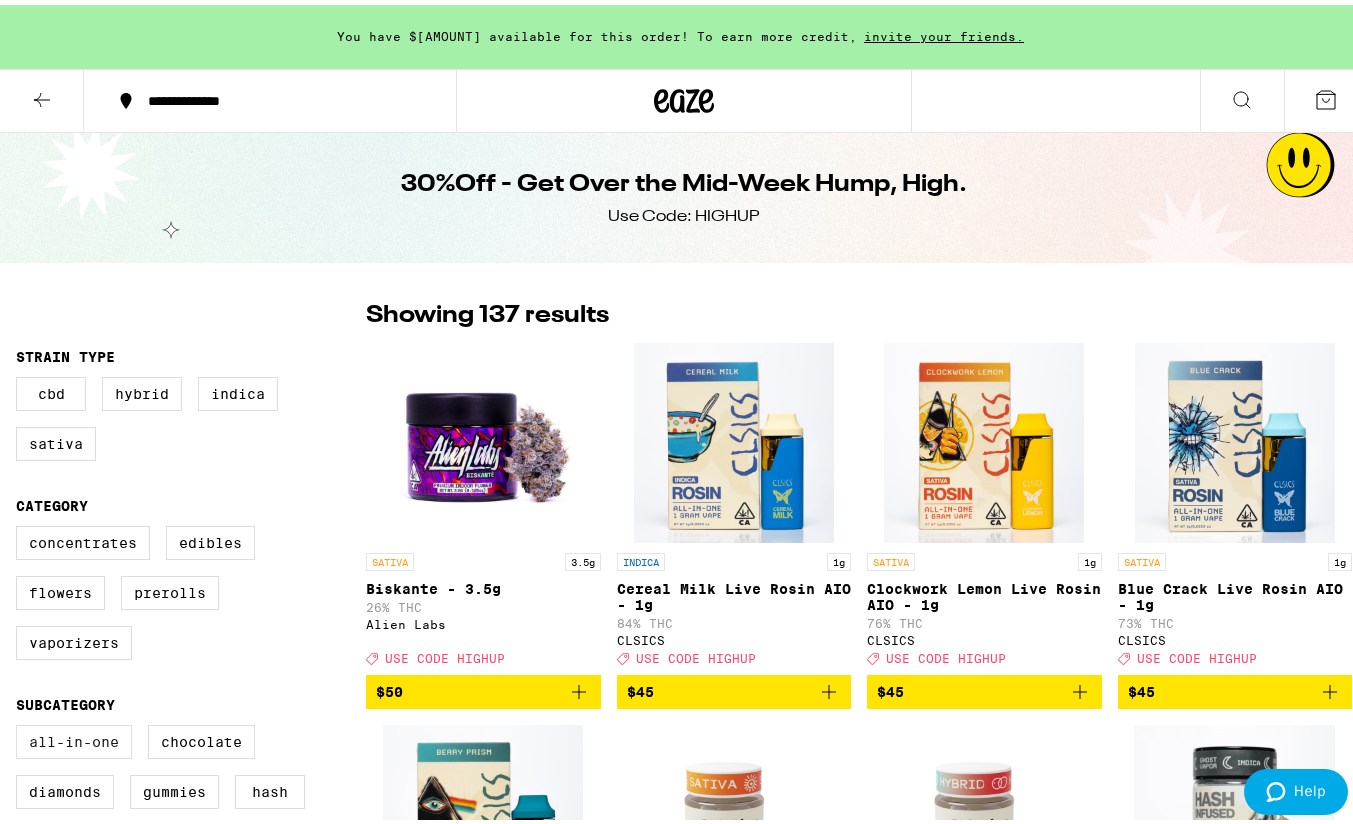 click on "All-In-One" at bounding box center [74, 737] 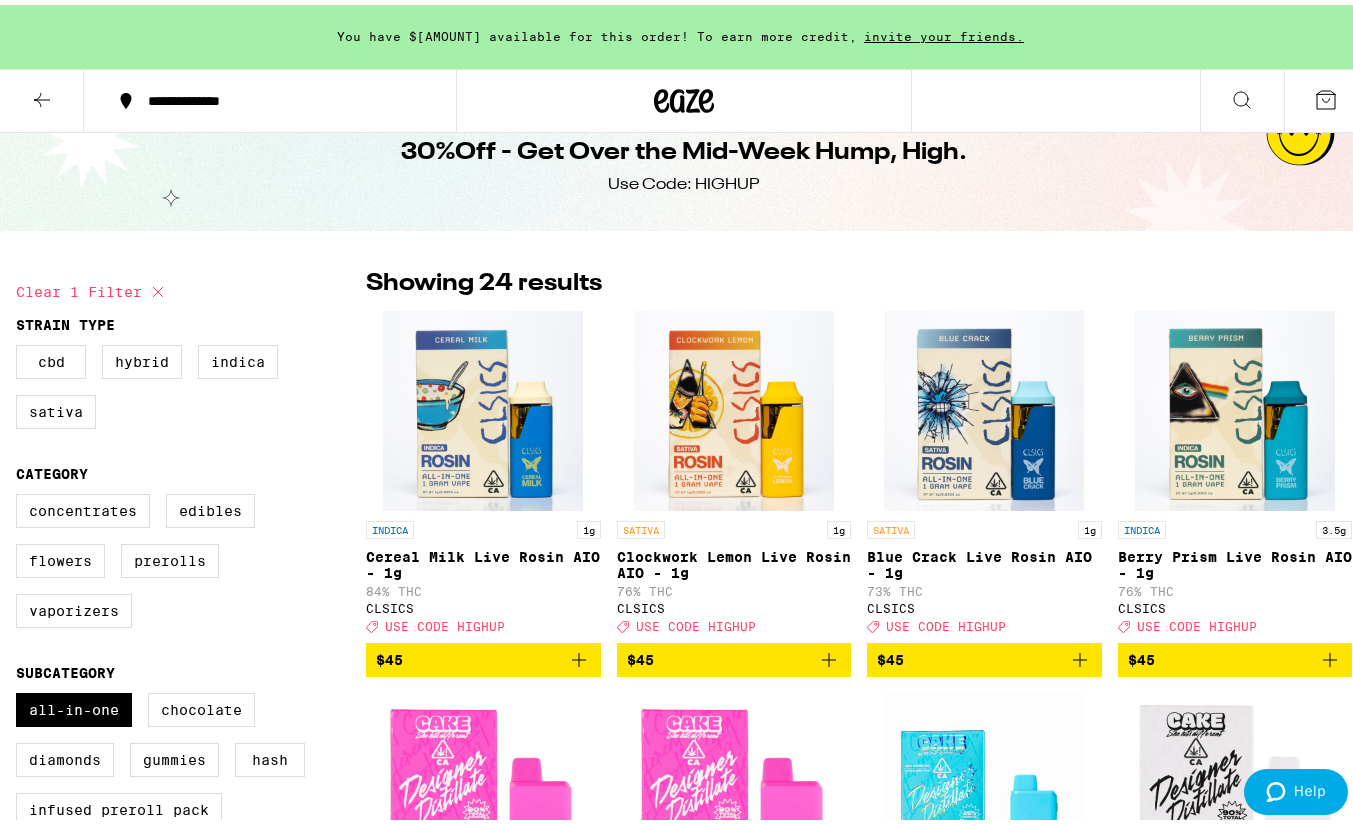 scroll, scrollTop: 82, scrollLeft: 0, axis: vertical 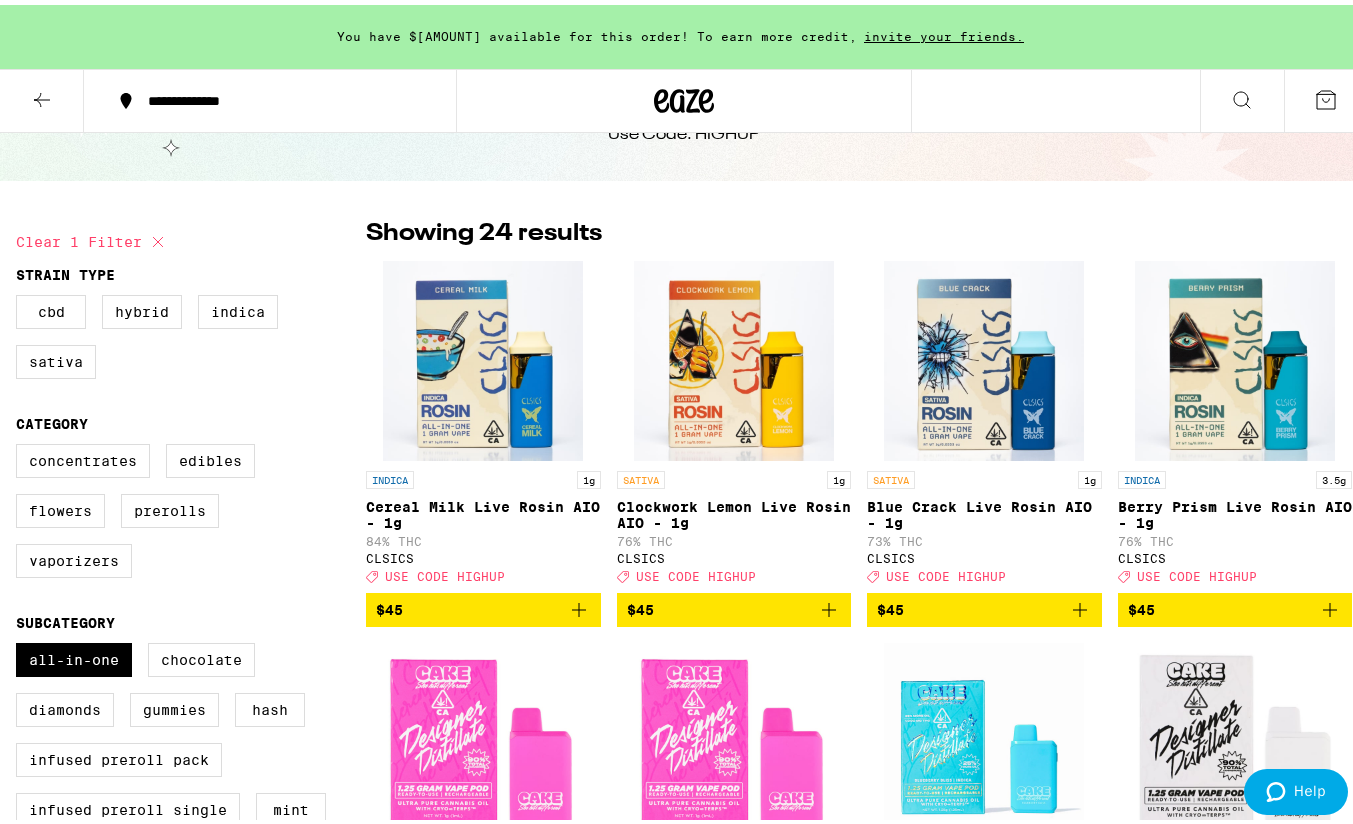 click at bounding box center [684, 96] 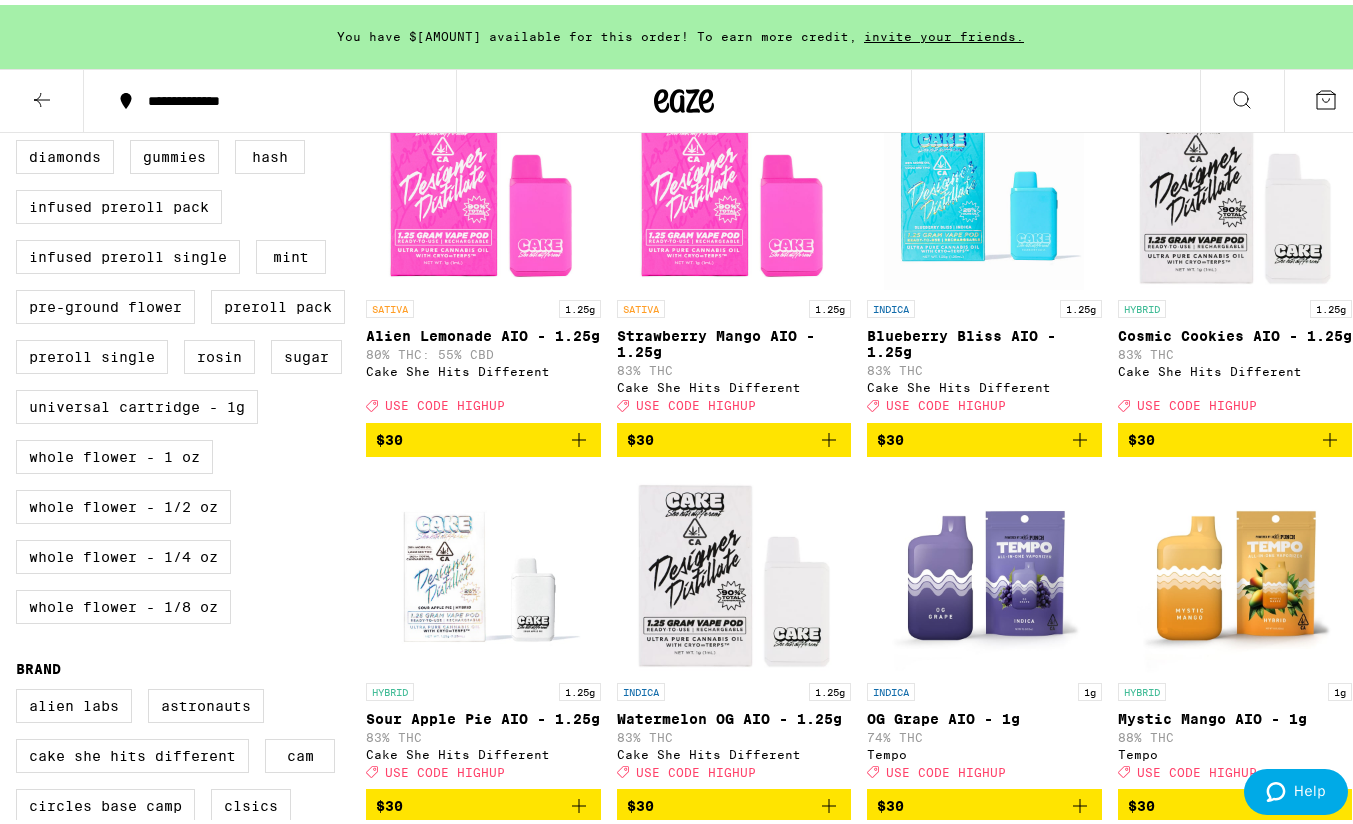 scroll, scrollTop: 636, scrollLeft: 0, axis: vertical 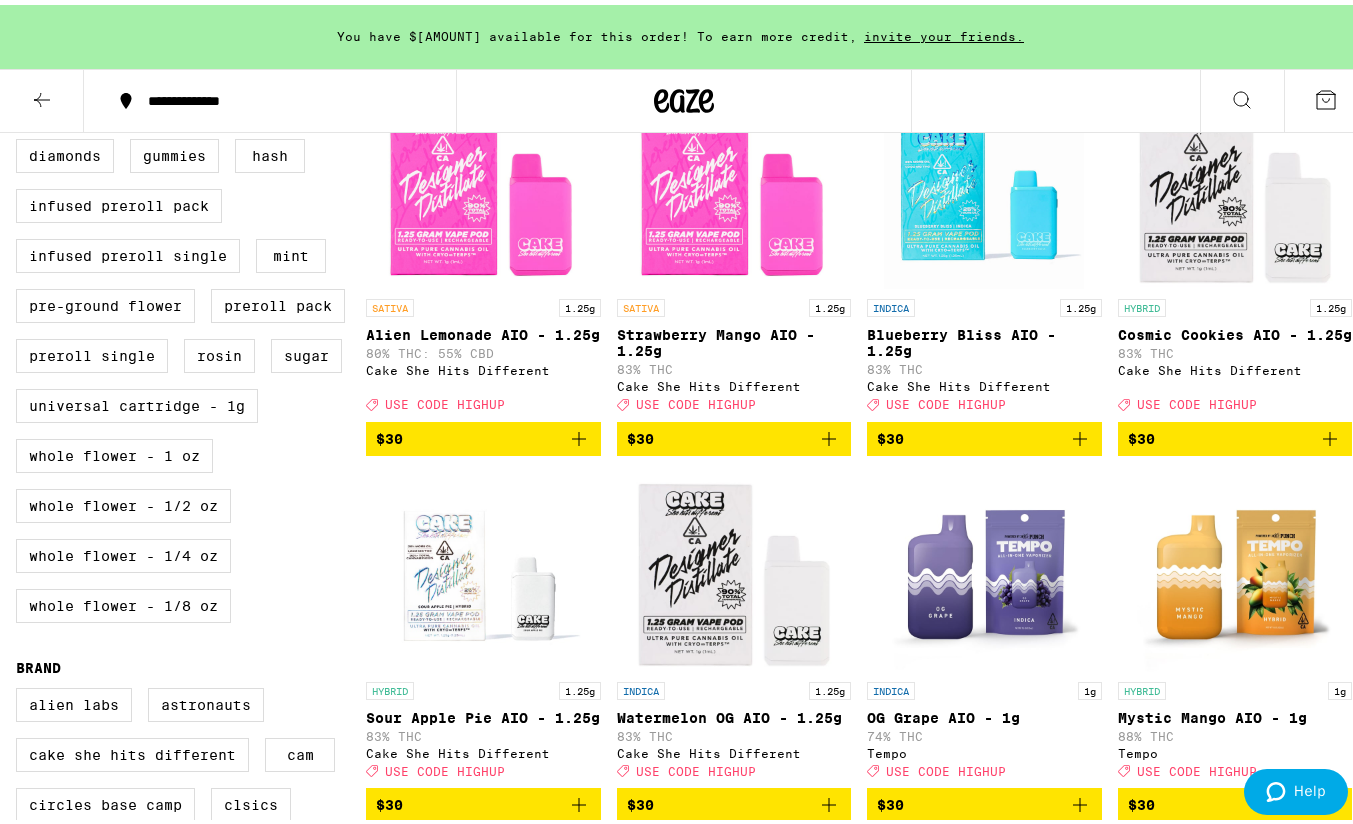 click at bounding box center (984, 184) 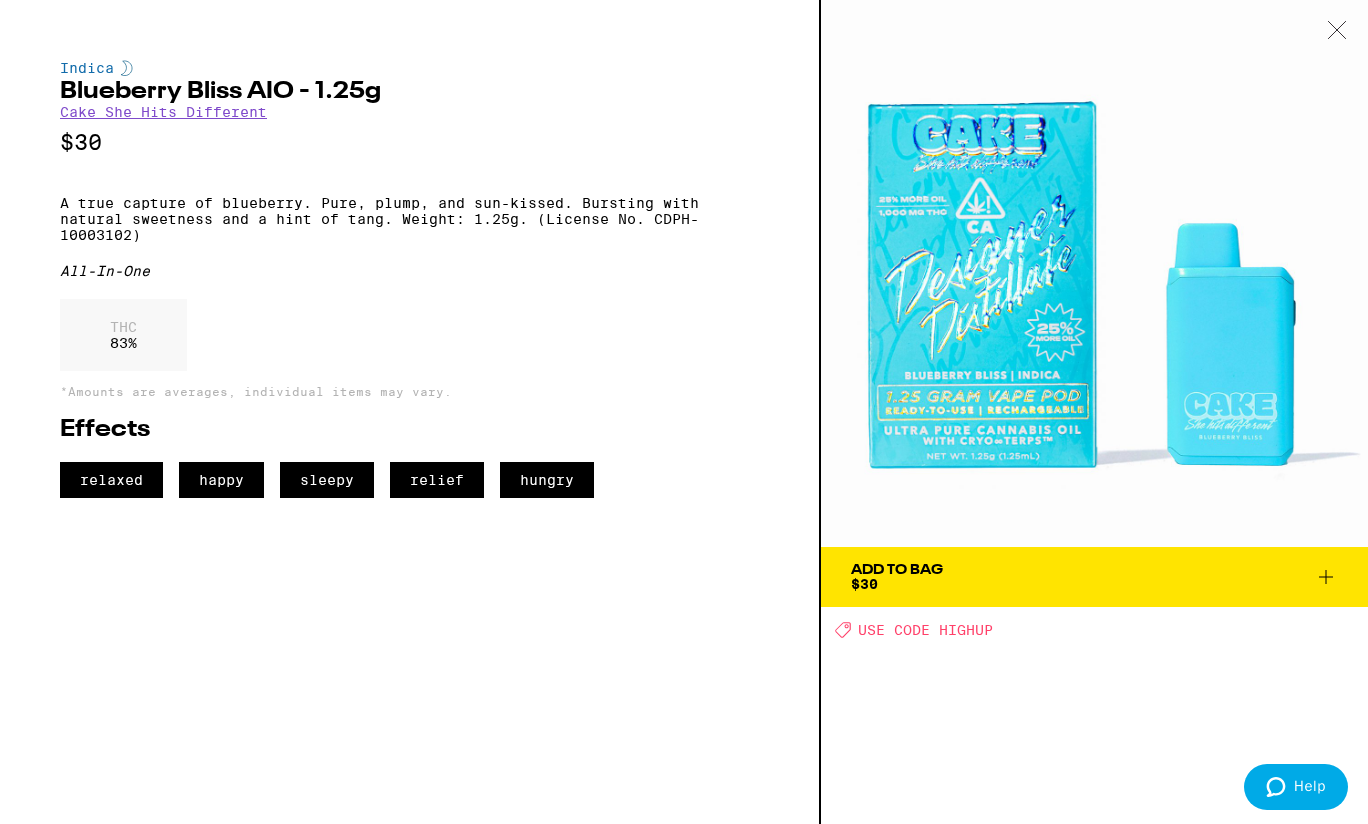 click 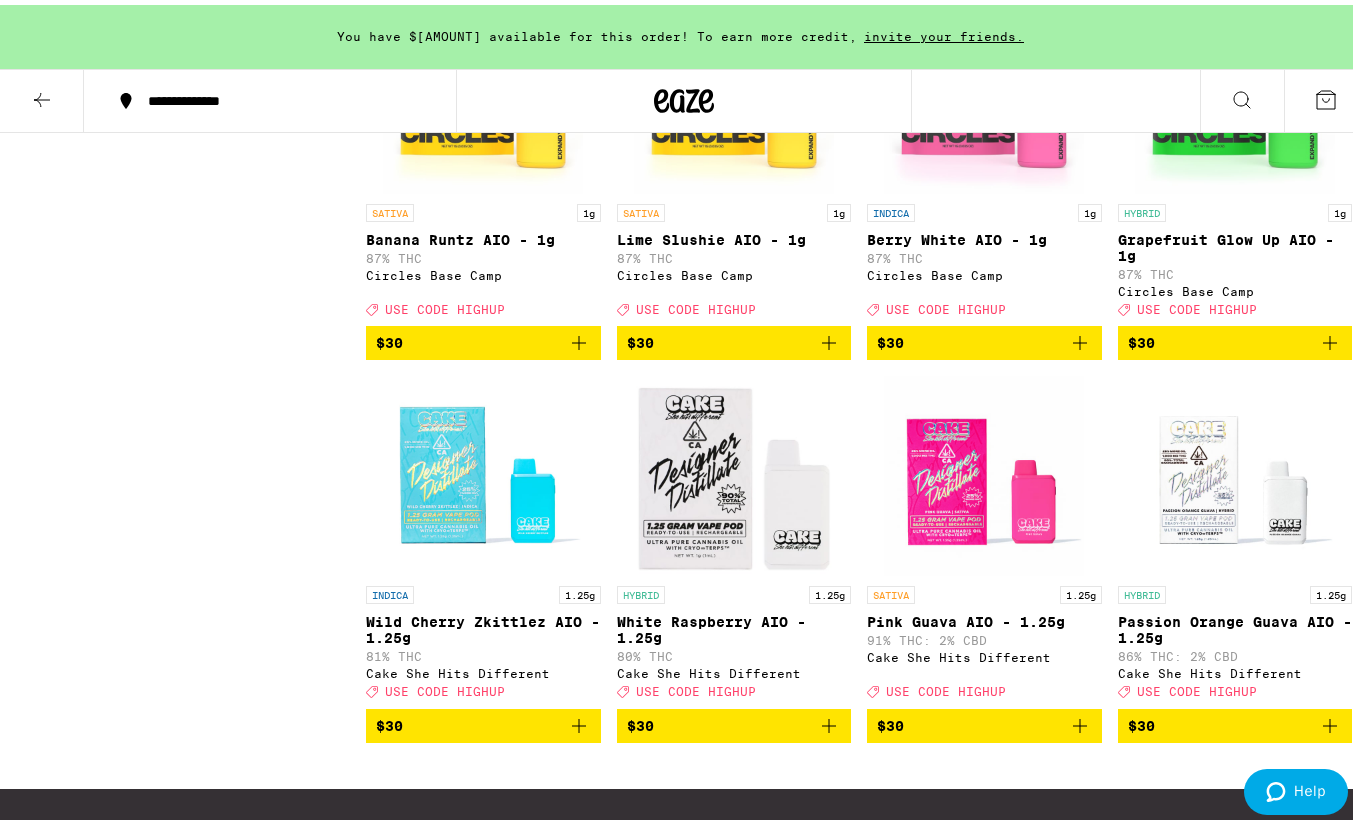 scroll, scrollTop: 1969, scrollLeft: 0, axis: vertical 